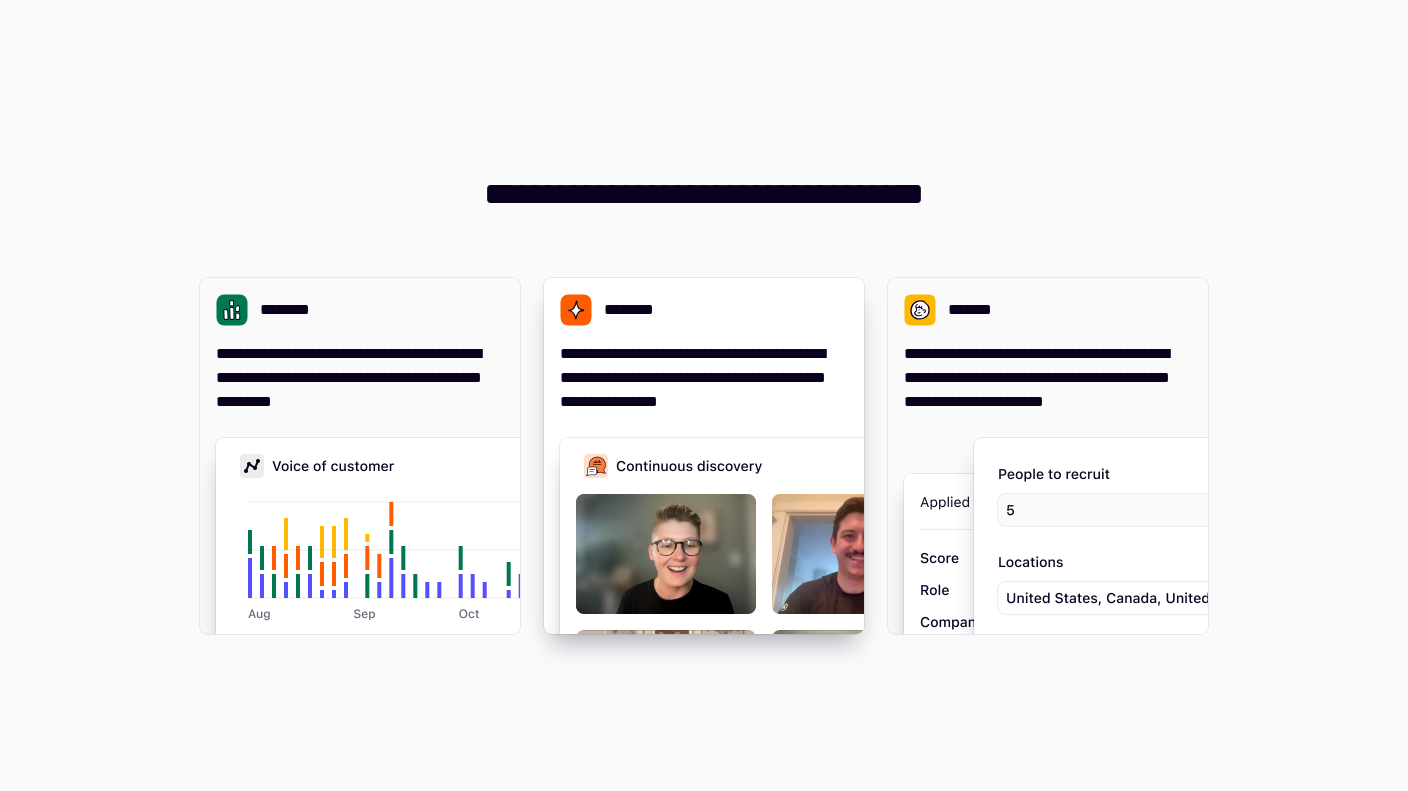 scroll, scrollTop: 0, scrollLeft: 0, axis: both 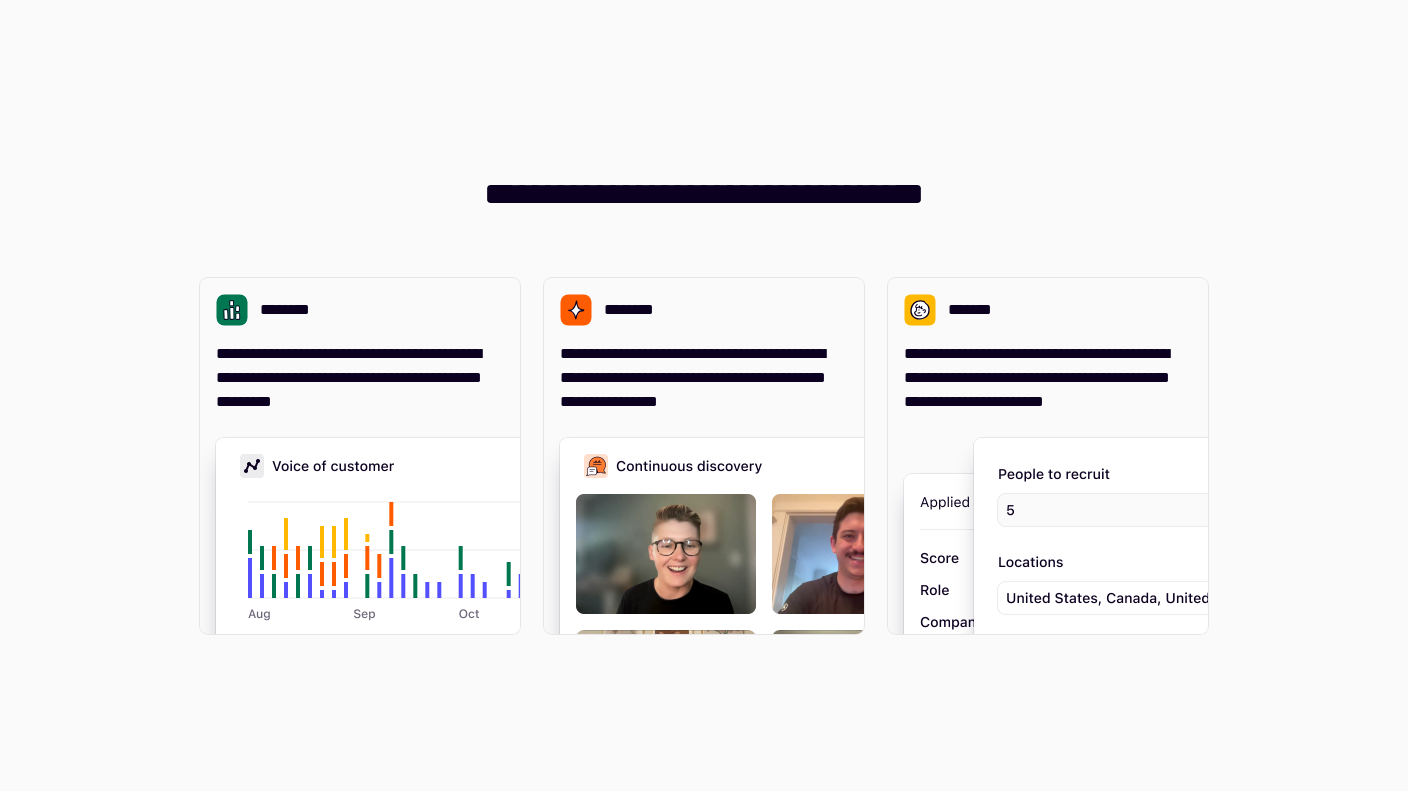 click on "**********" at bounding box center (704, 395) 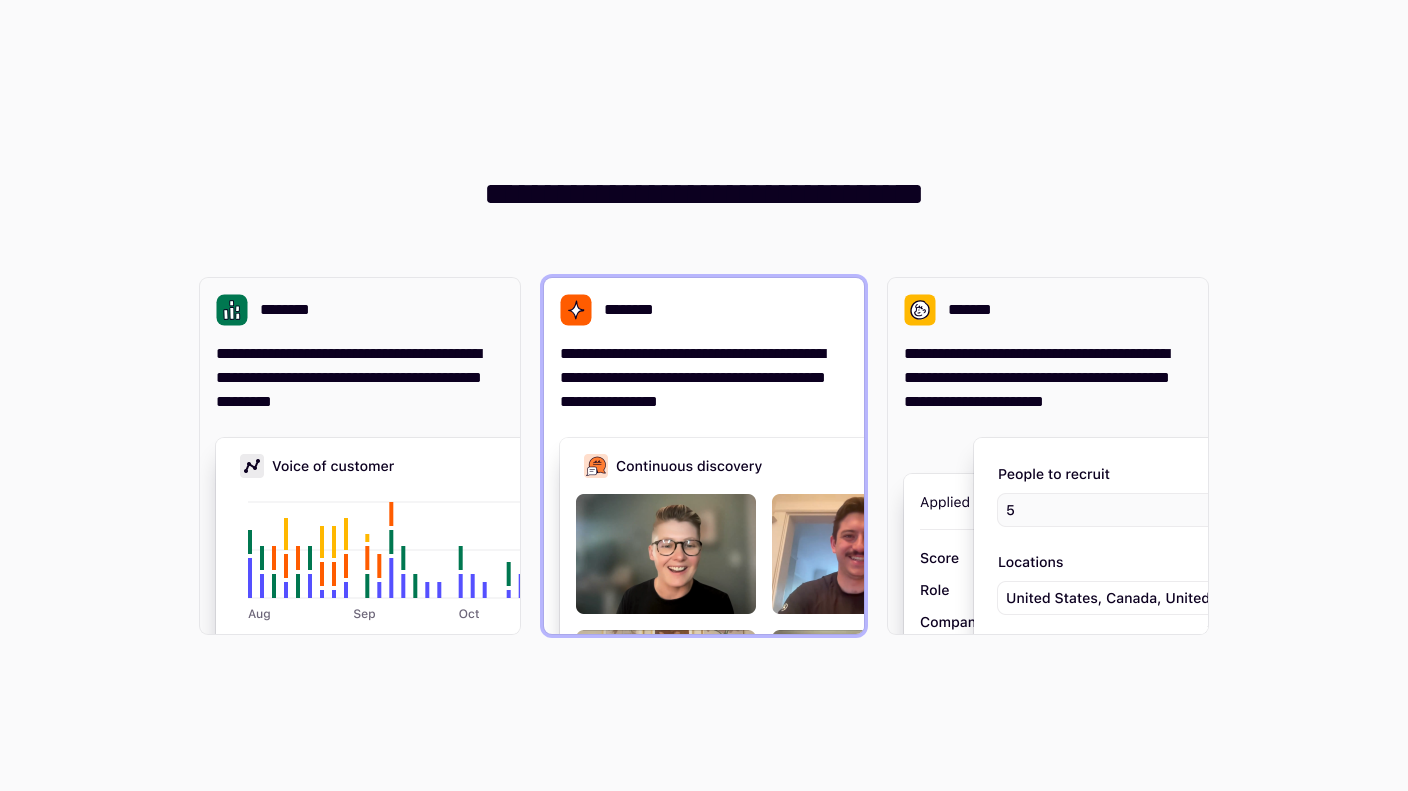 click on "**********" at bounding box center (704, 456) 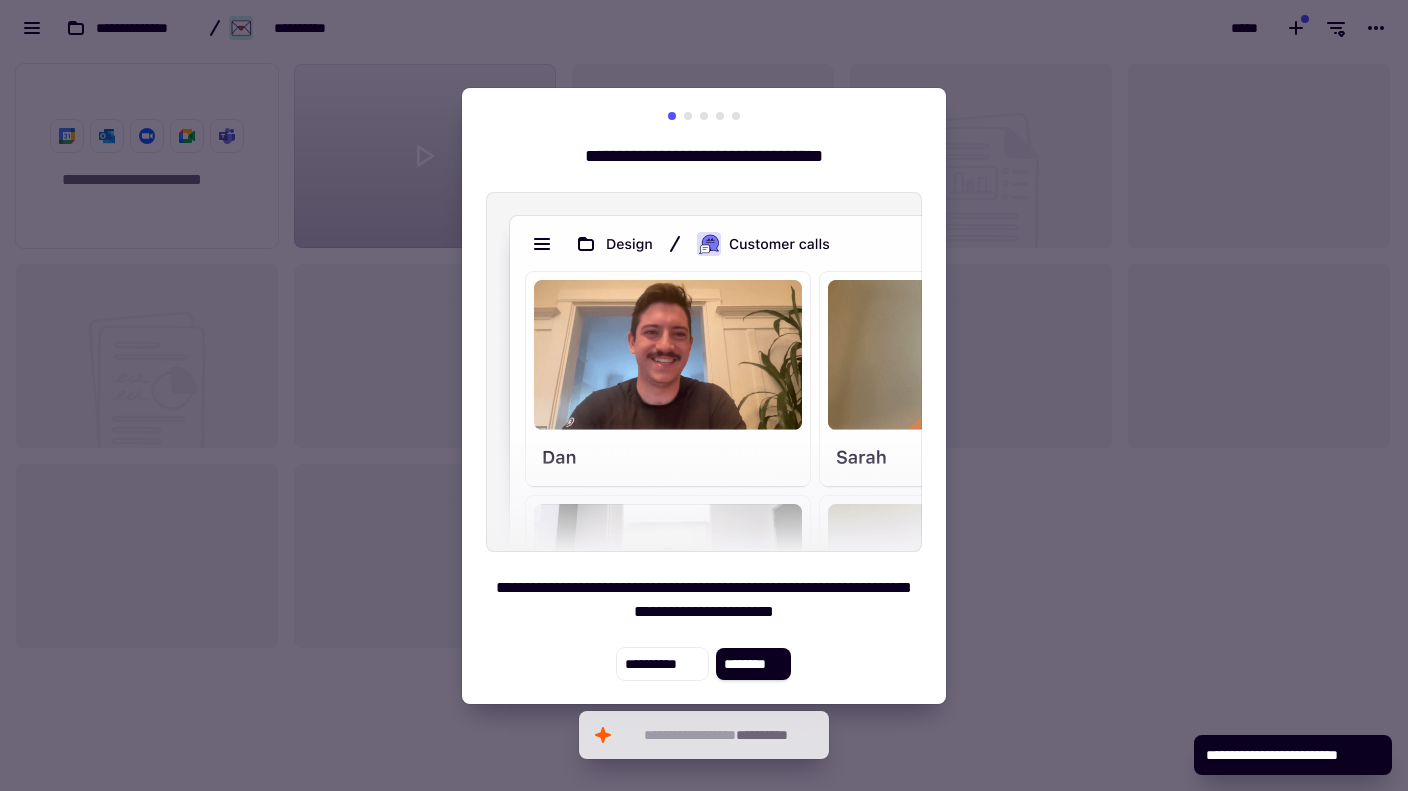 scroll, scrollTop: 1, scrollLeft: 1, axis: both 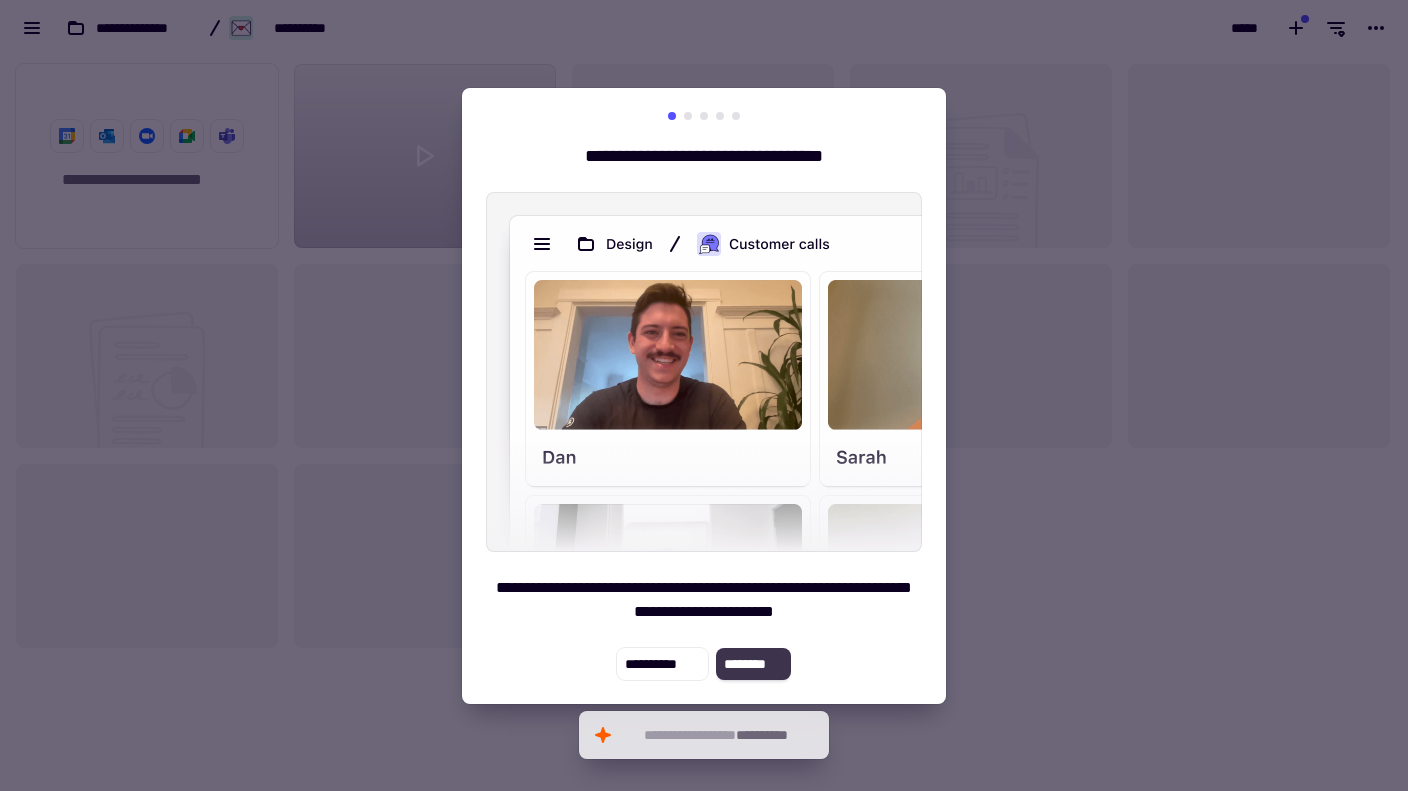 click on "********" 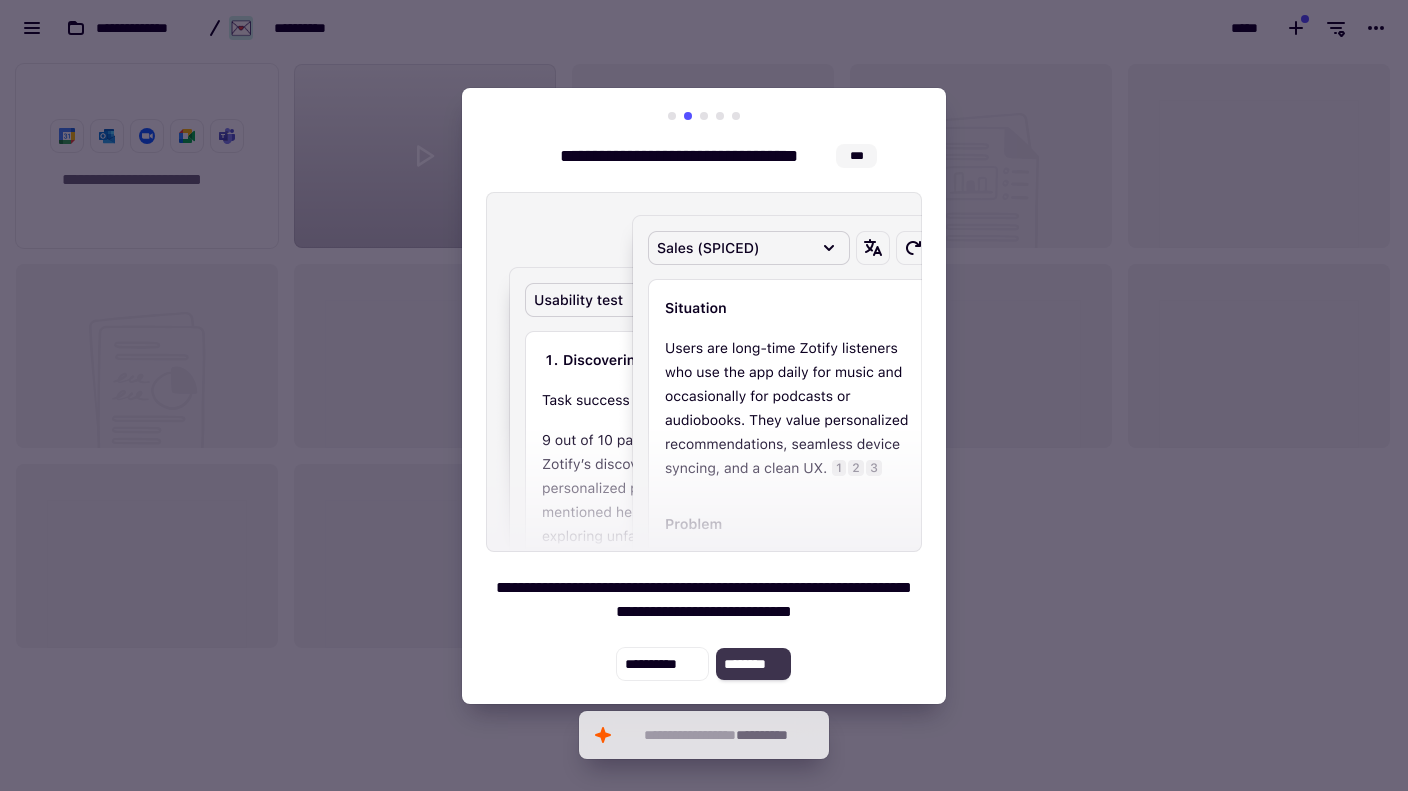 click on "********" 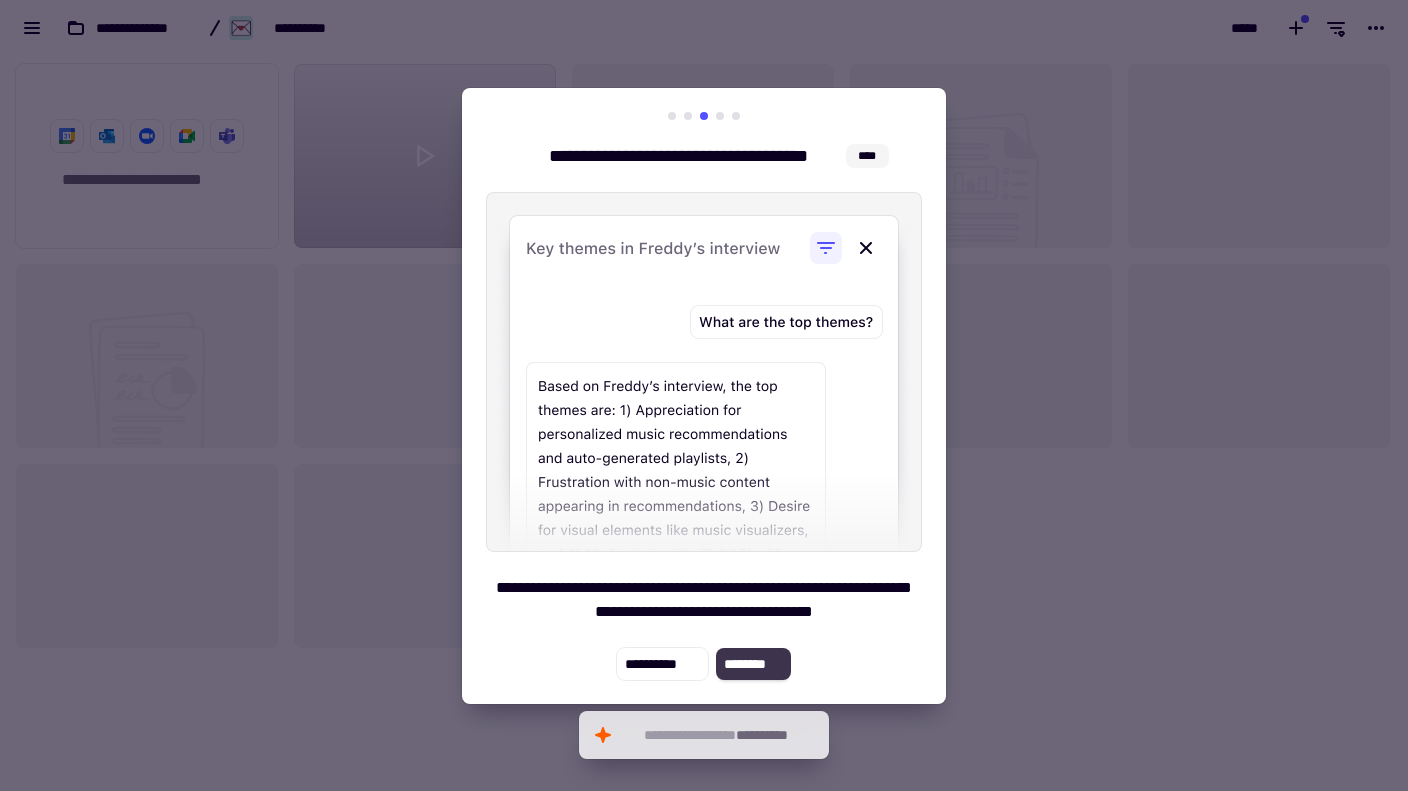 click on "********" 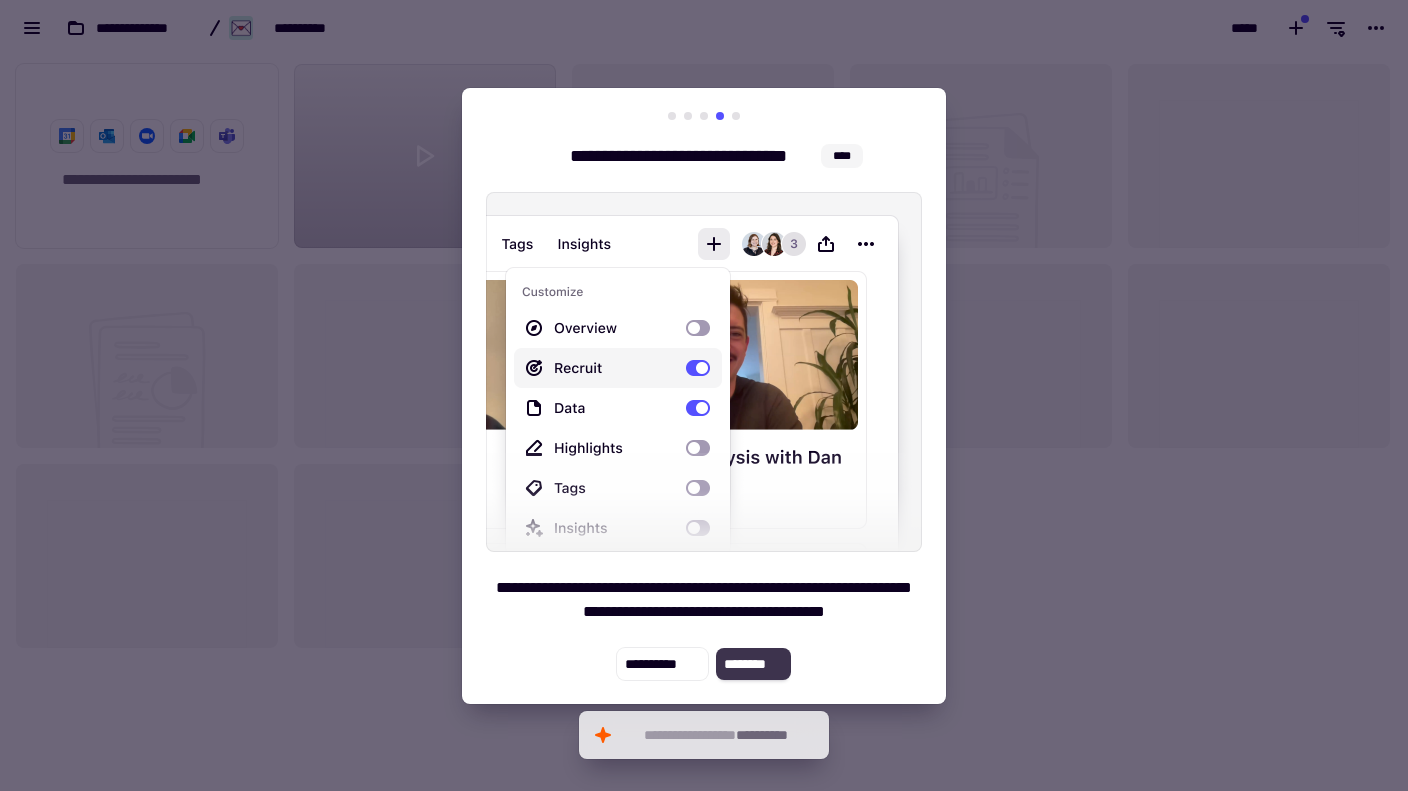 click on "********" 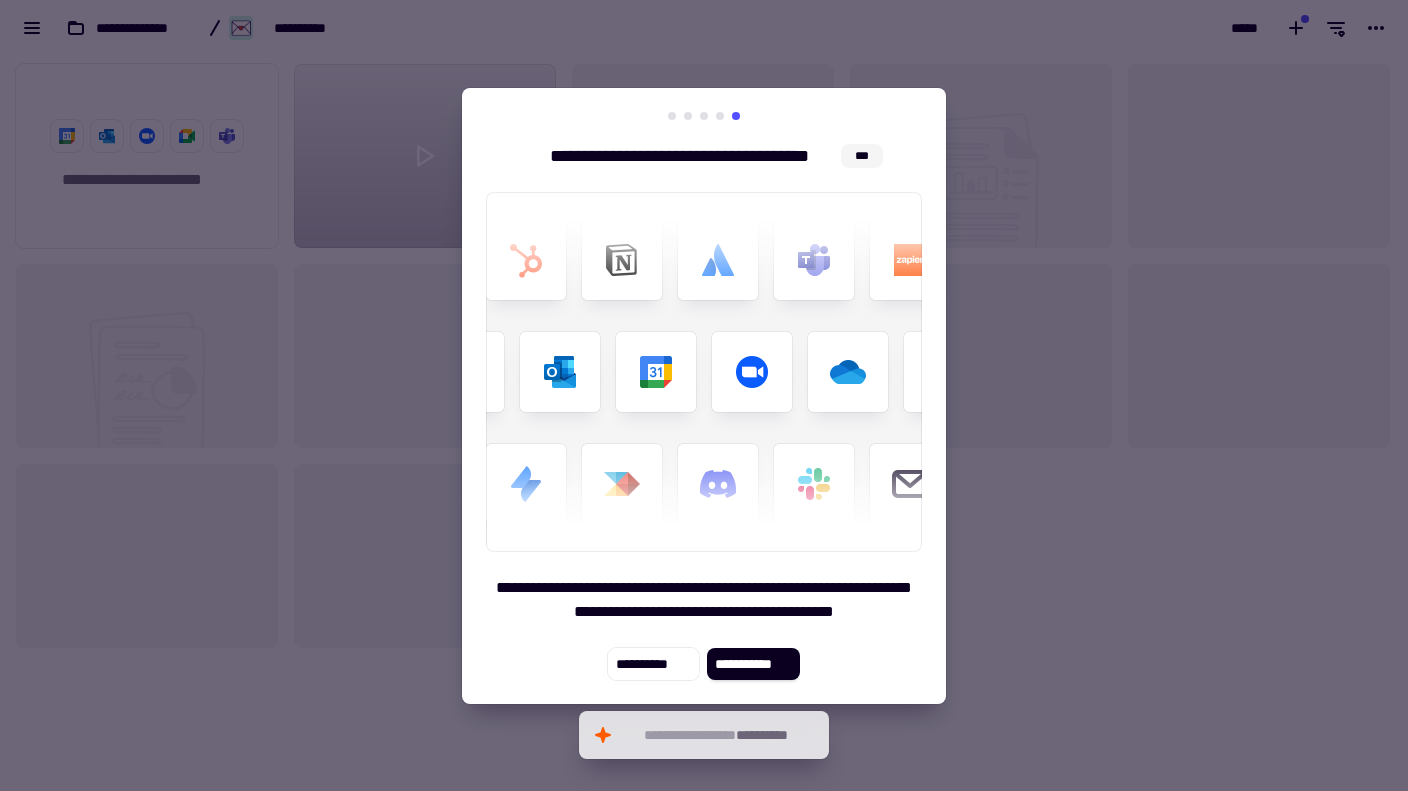 click at bounding box center [704, 395] 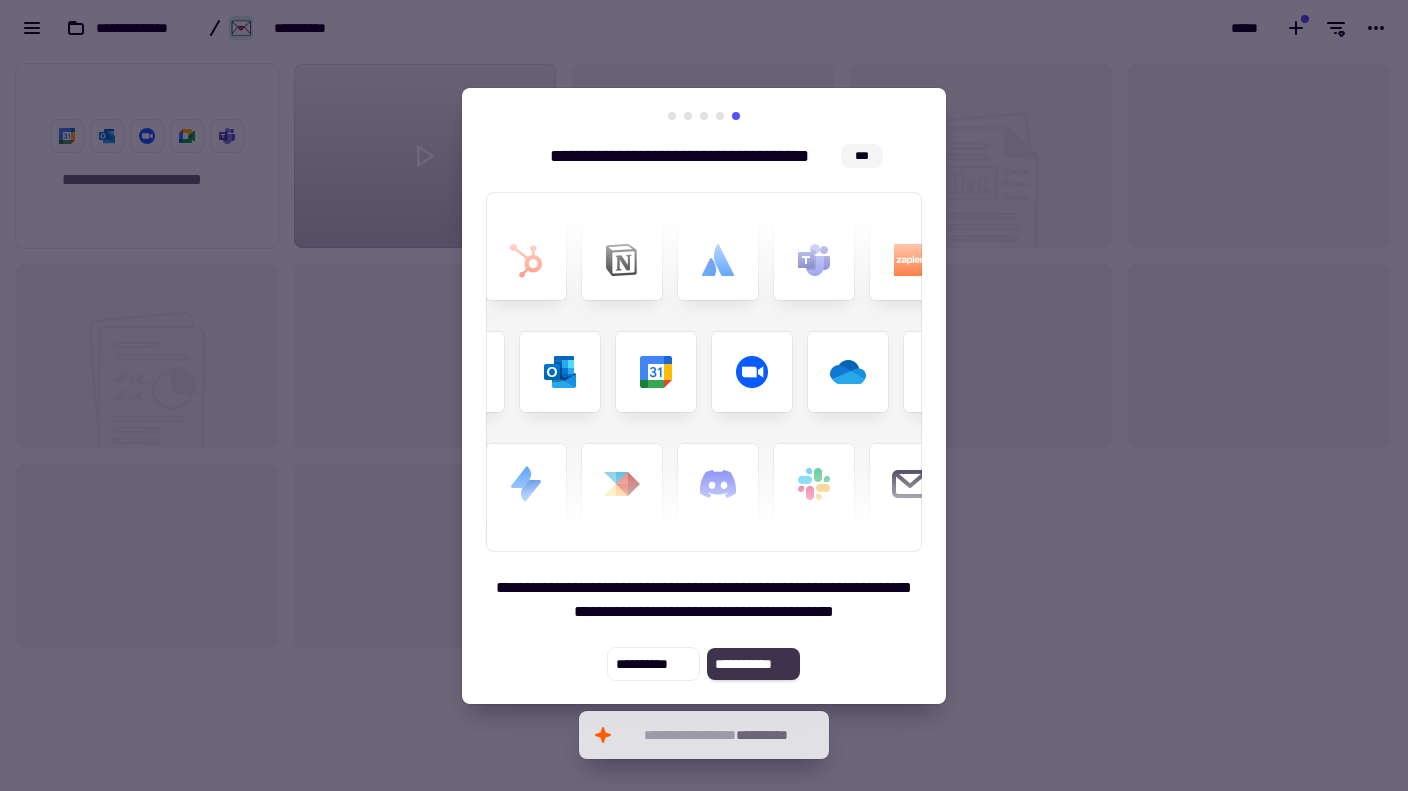 click on "**********" 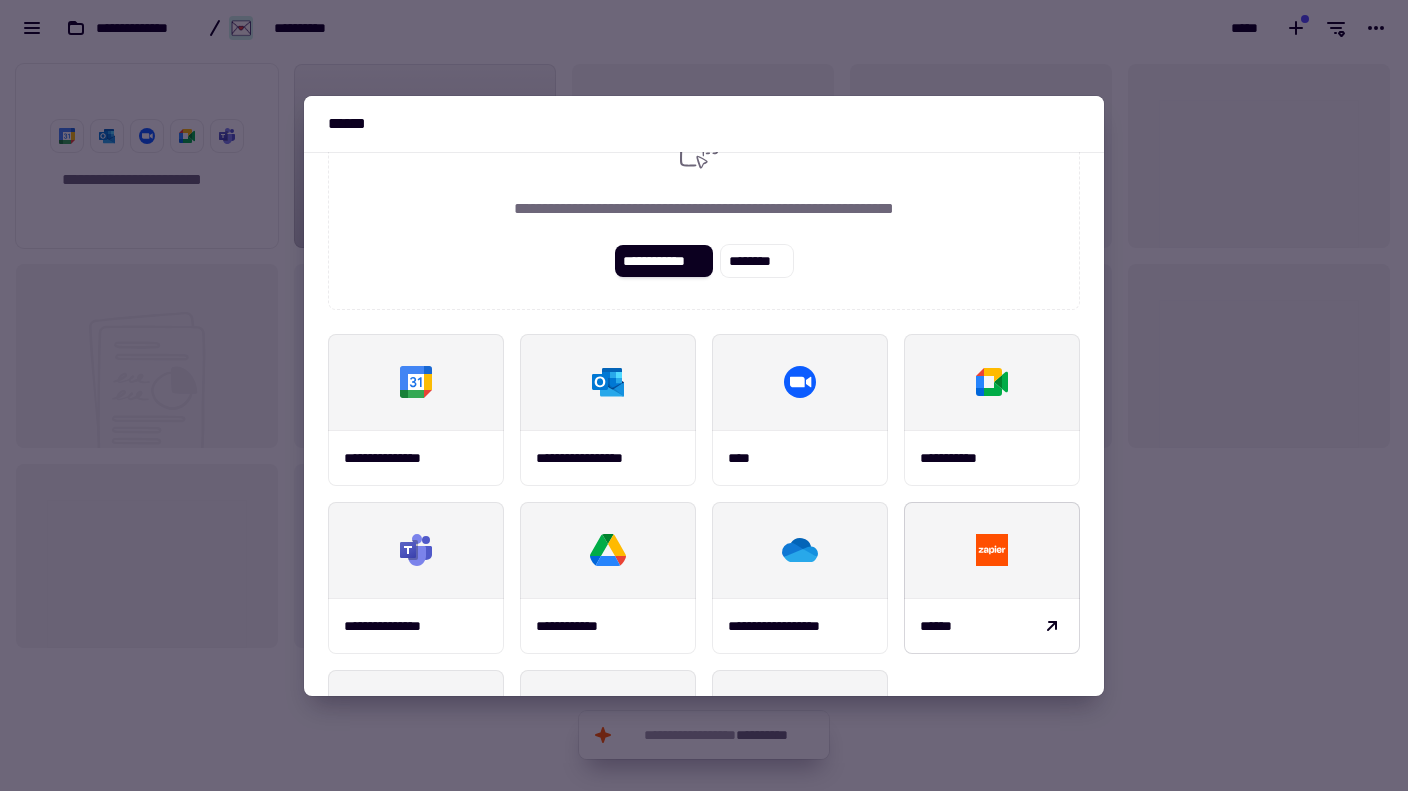 scroll, scrollTop: 234, scrollLeft: 0, axis: vertical 